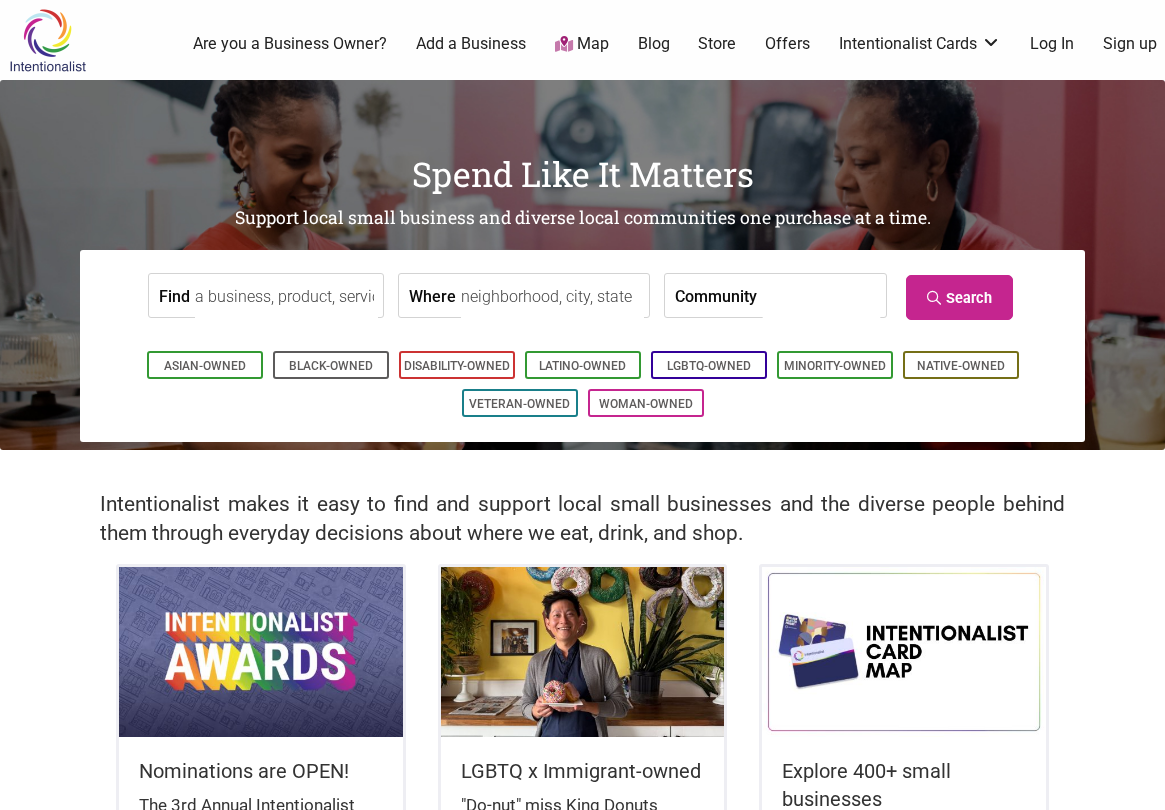 scroll, scrollTop: 0, scrollLeft: 0, axis: both 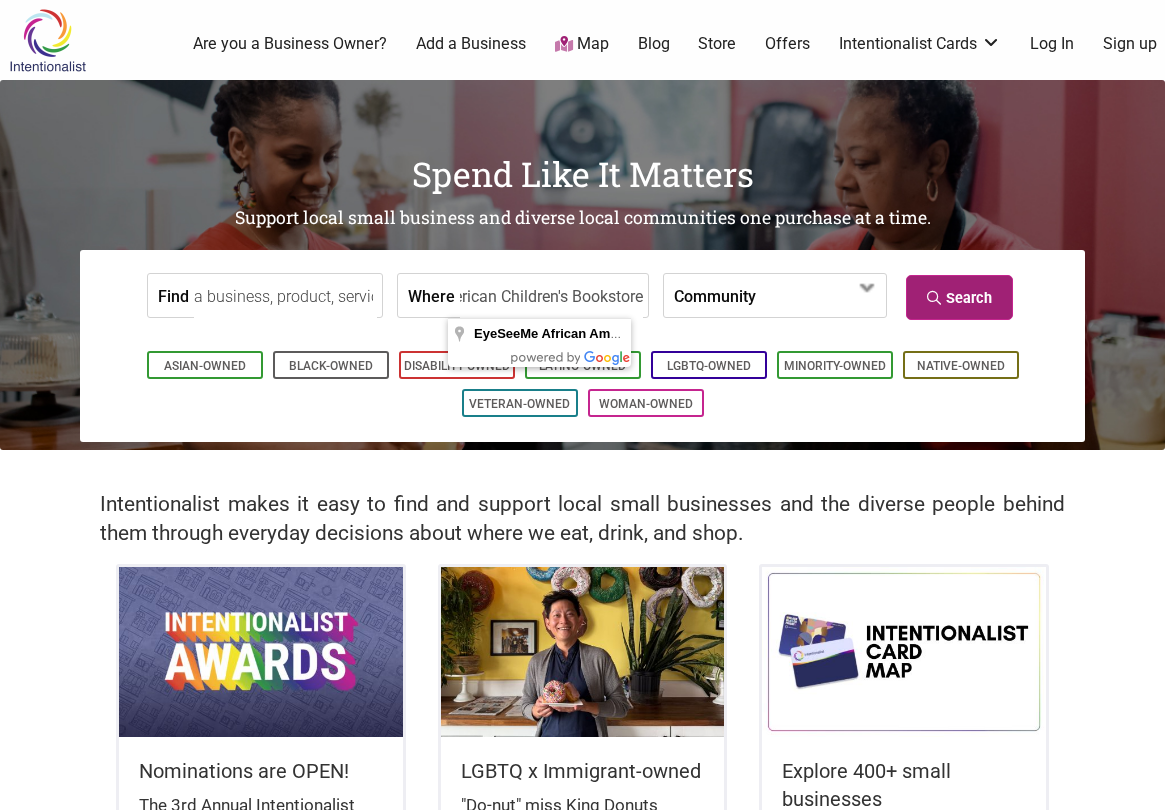 type on "EyeSeeMe African American Children's Bookstore" 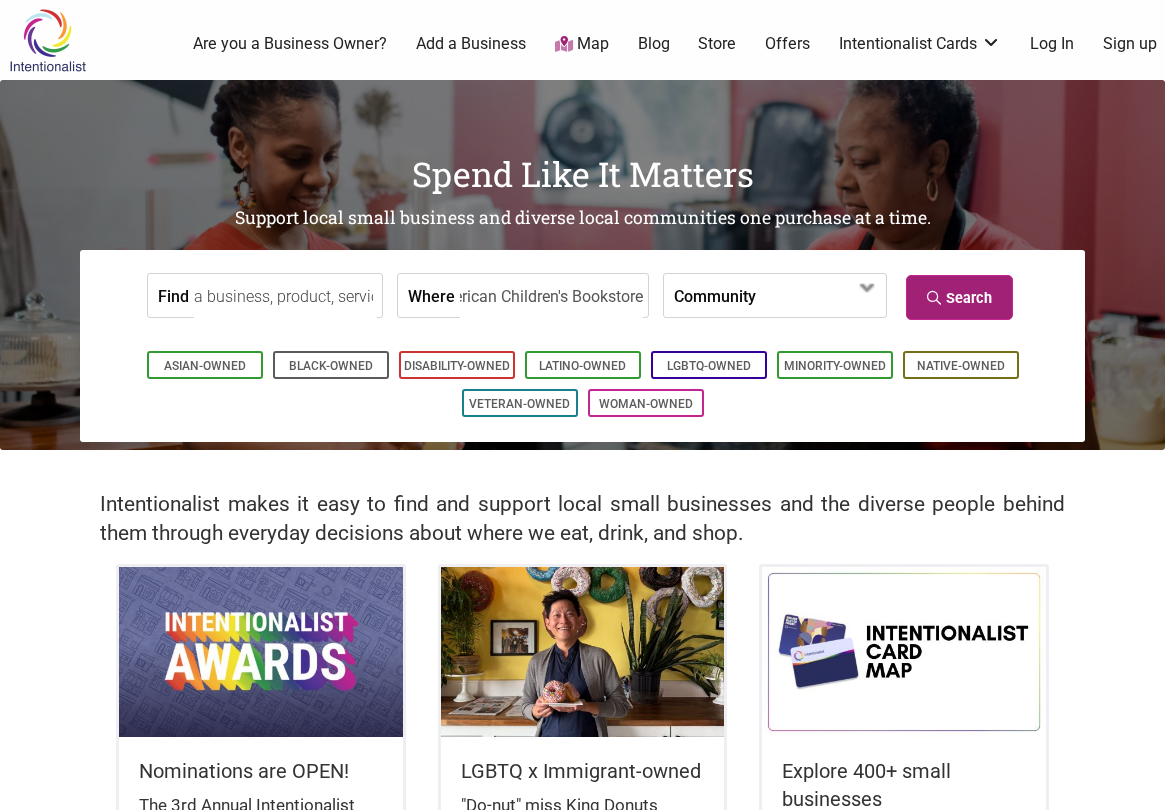 scroll, scrollTop: 0, scrollLeft: 0, axis: both 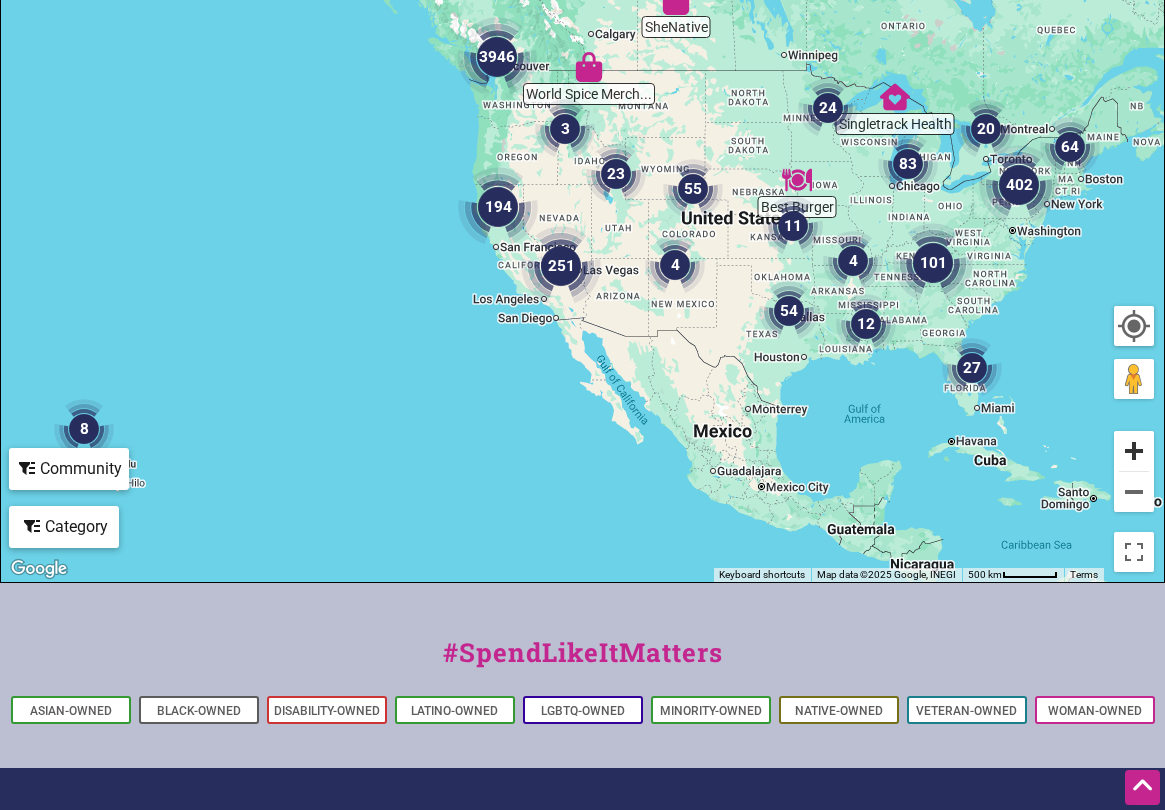 click at bounding box center (1134, 451) 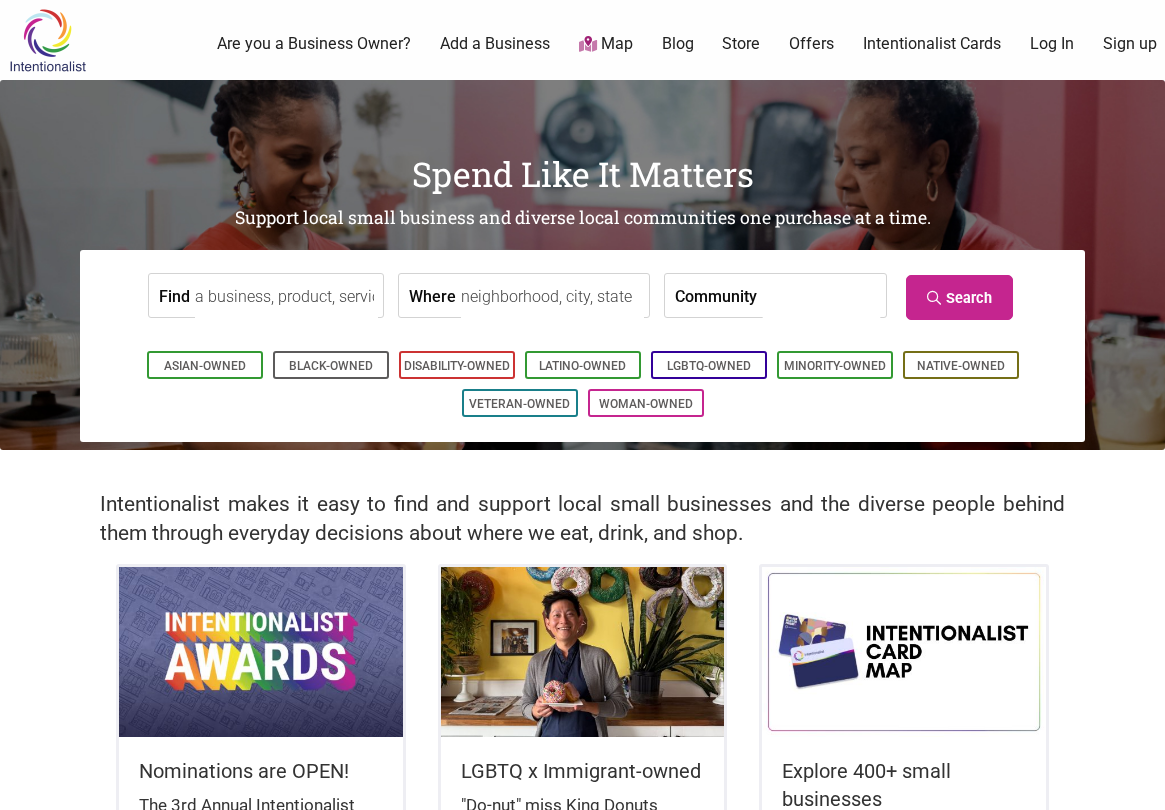 scroll, scrollTop: 0, scrollLeft: 0, axis: both 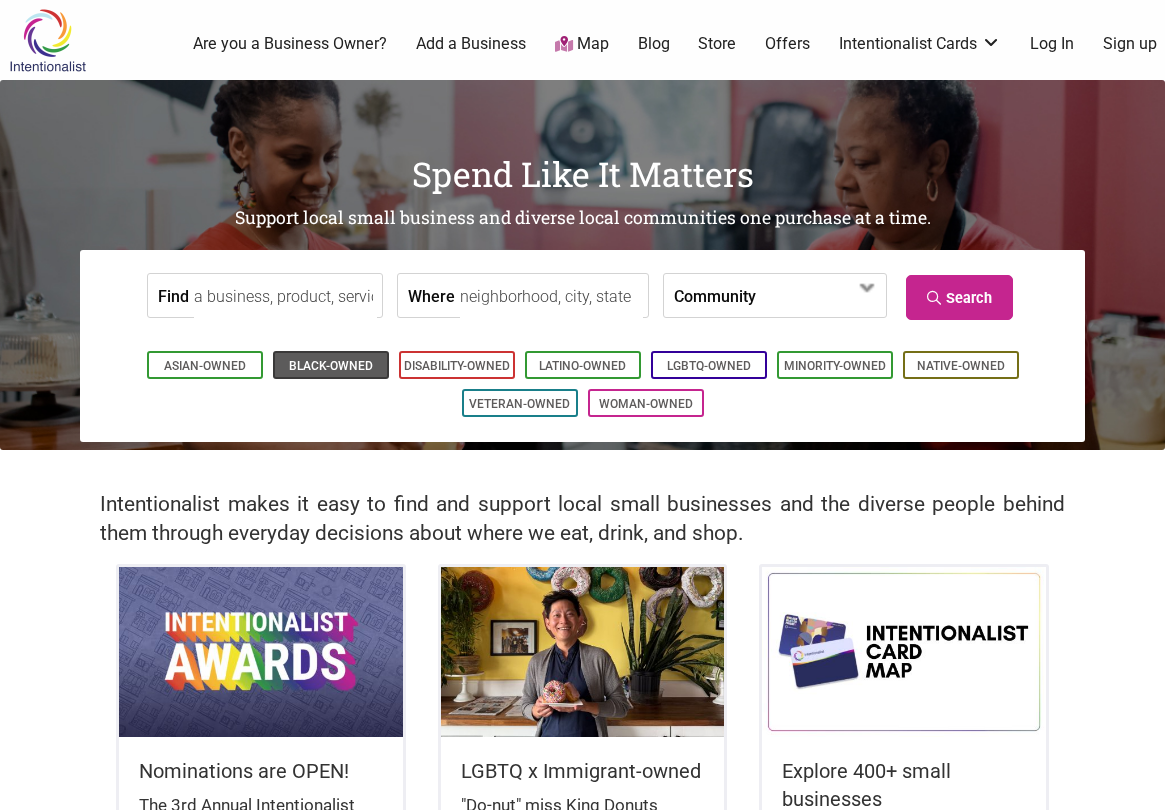 click on "Black-Owned" at bounding box center (331, 366) 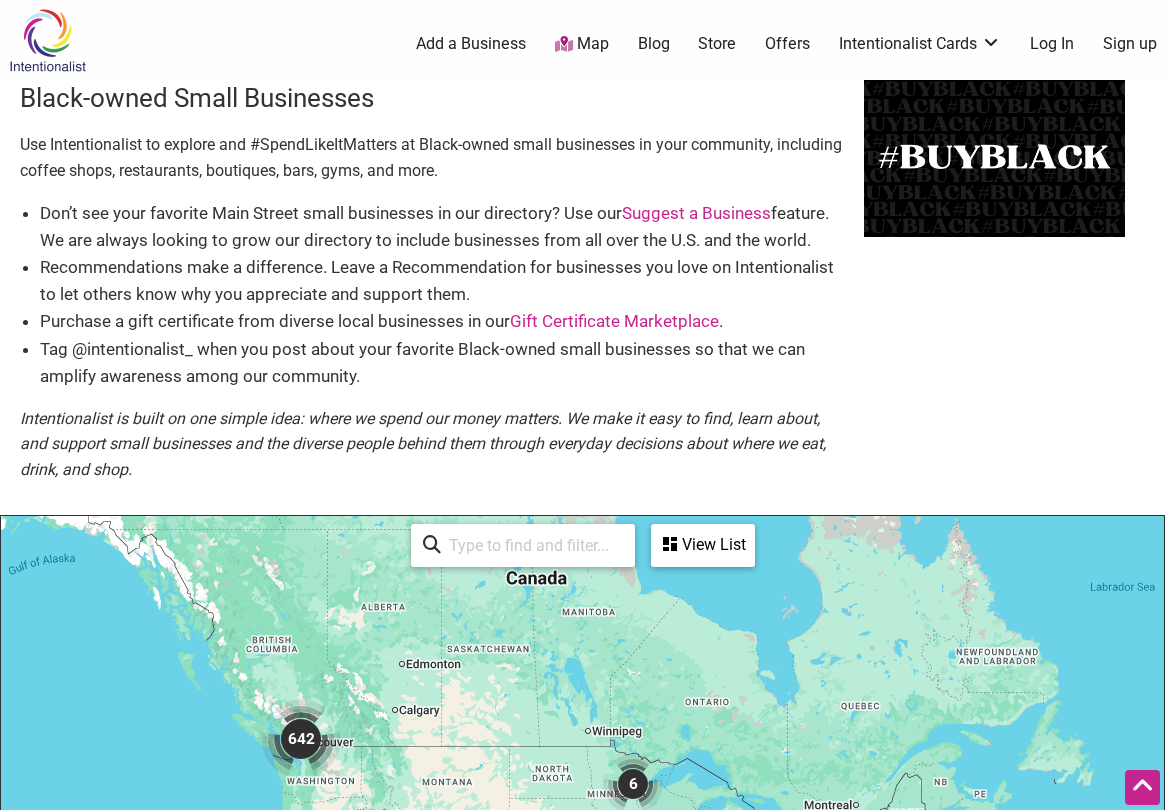 scroll, scrollTop: 500, scrollLeft: 0, axis: vertical 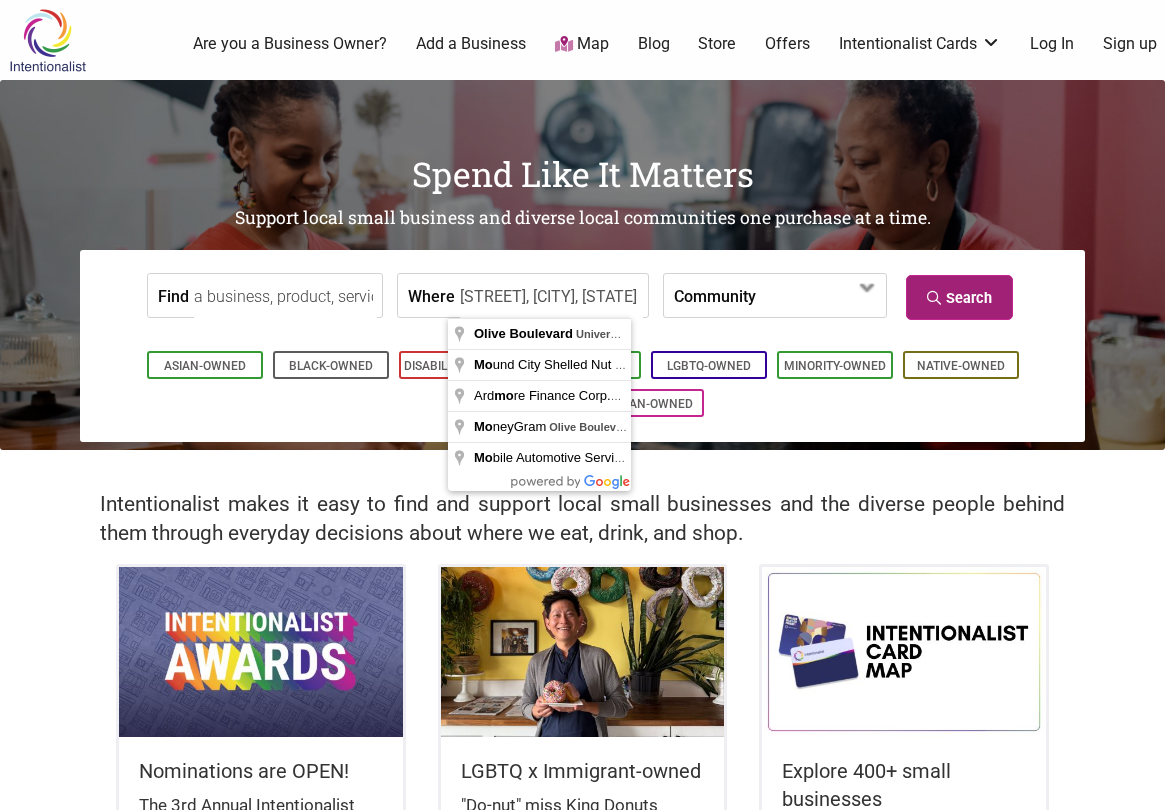 type on "[STREET], [CITY], [STATE]" 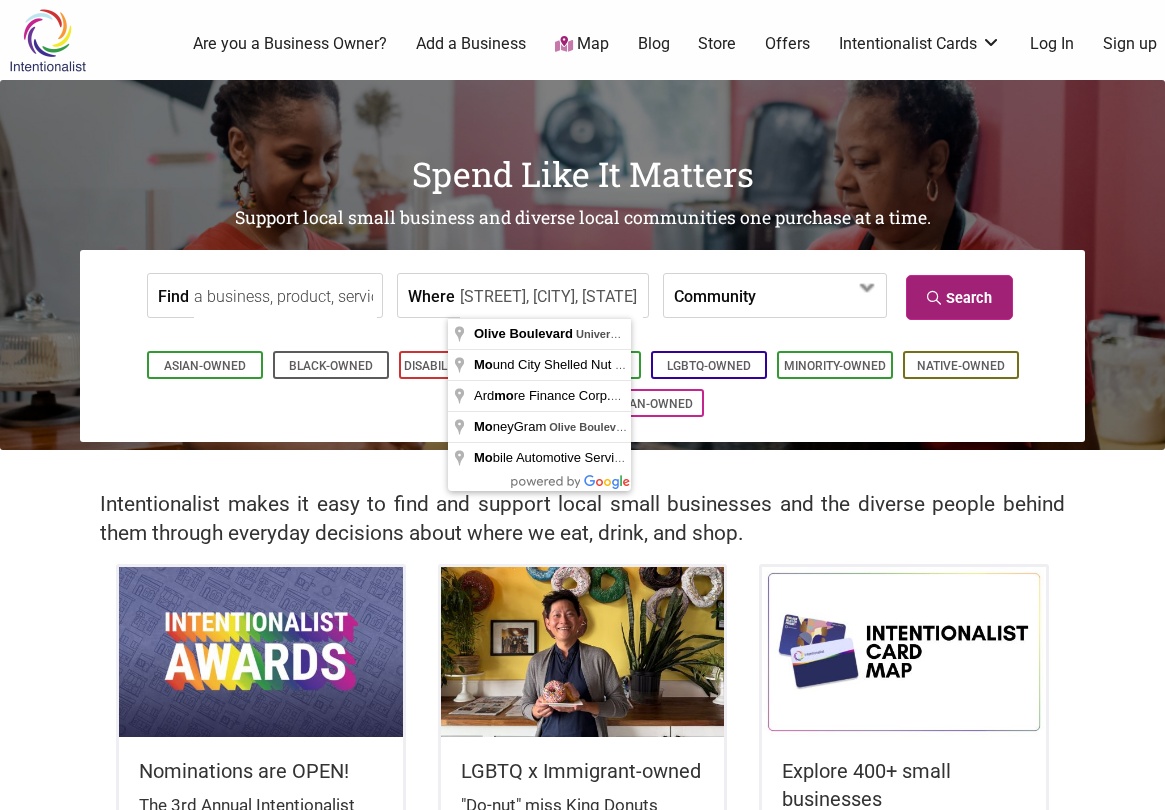 click on "Search" at bounding box center [959, 297] 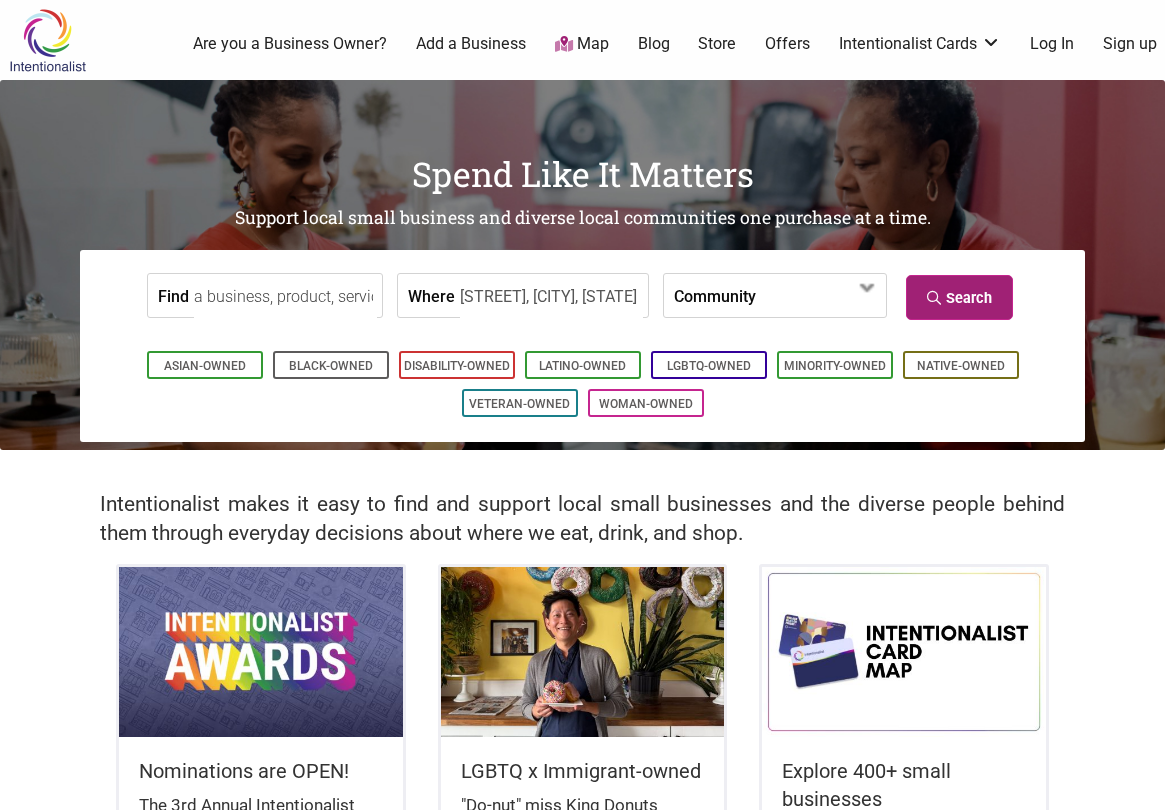 scroll, scrollTop: 0, scrollLeft: 0, axis: both 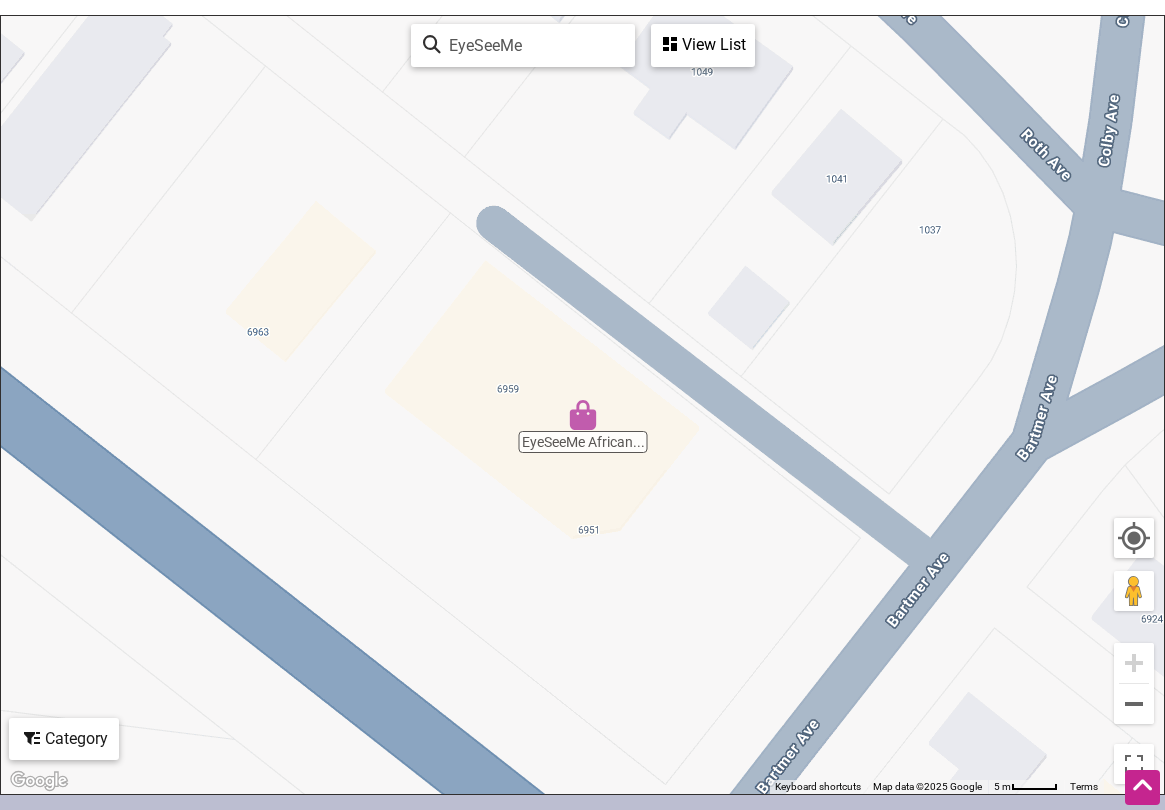 click at bounding box center [583, 415] 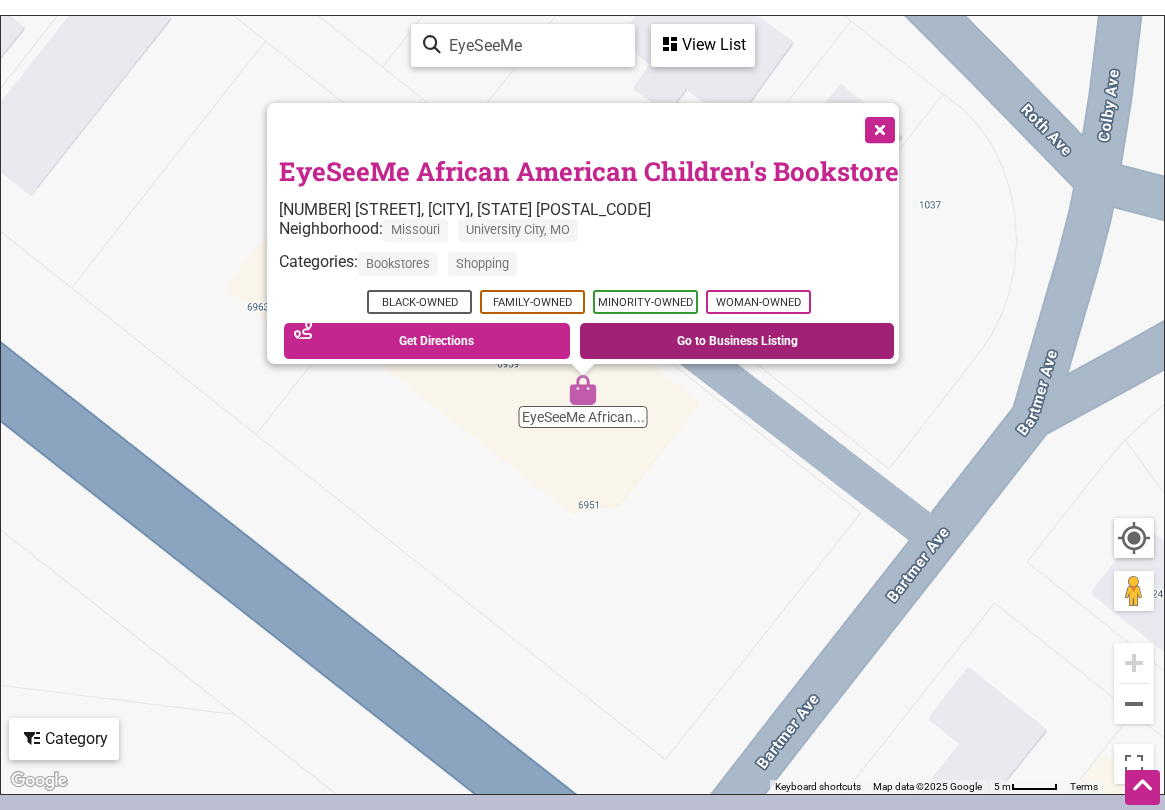 click on "Go to Business Listing" at bounding box center (737, 341) 